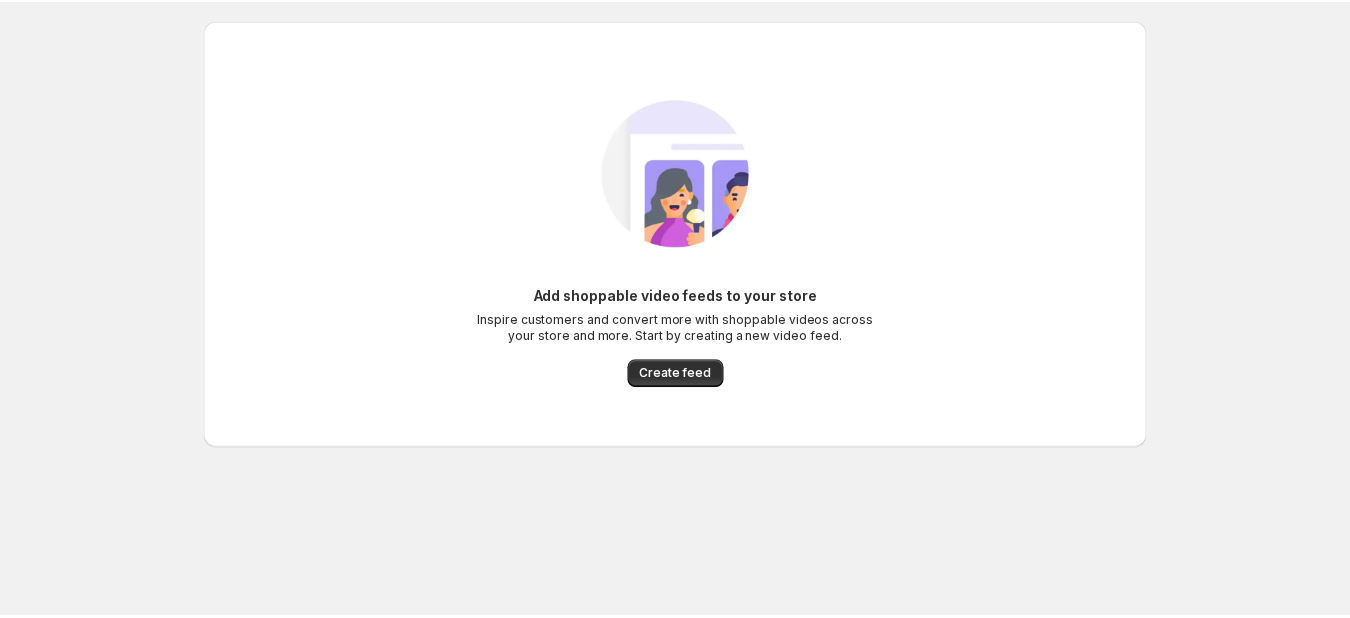 scroll, scrollTop: 0, scrollLeft: 0, axis: both 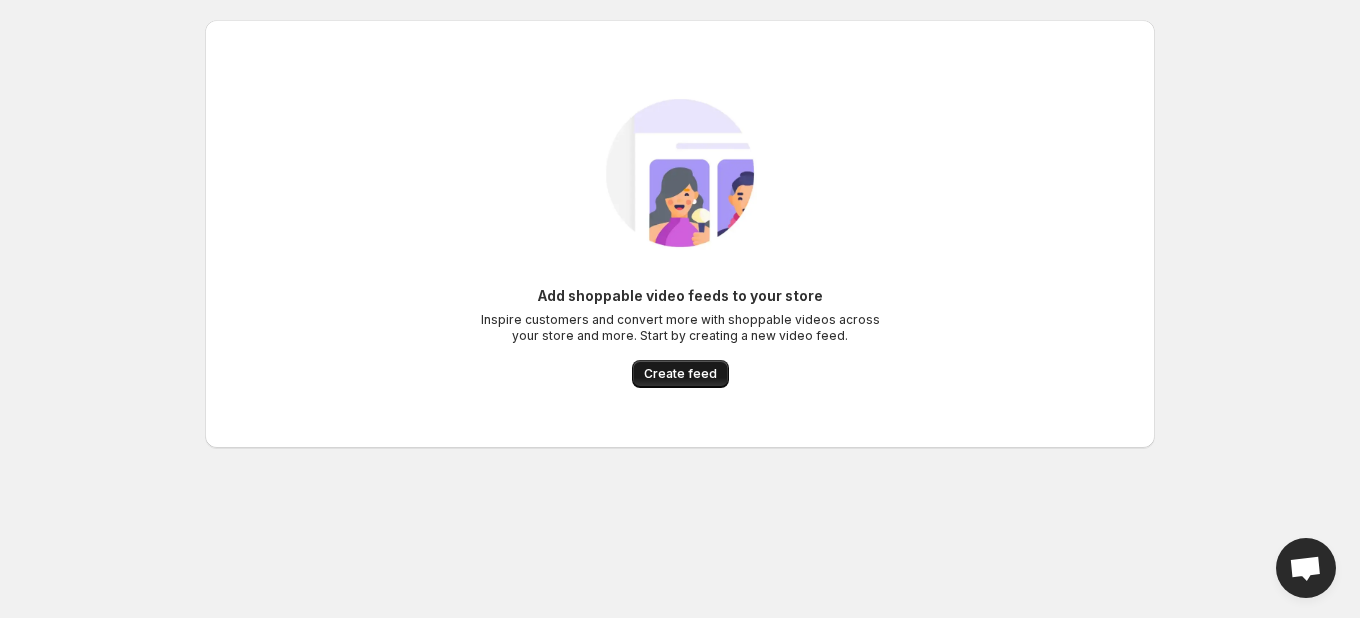 click on "Create feed" at bounding box center (680, 374) 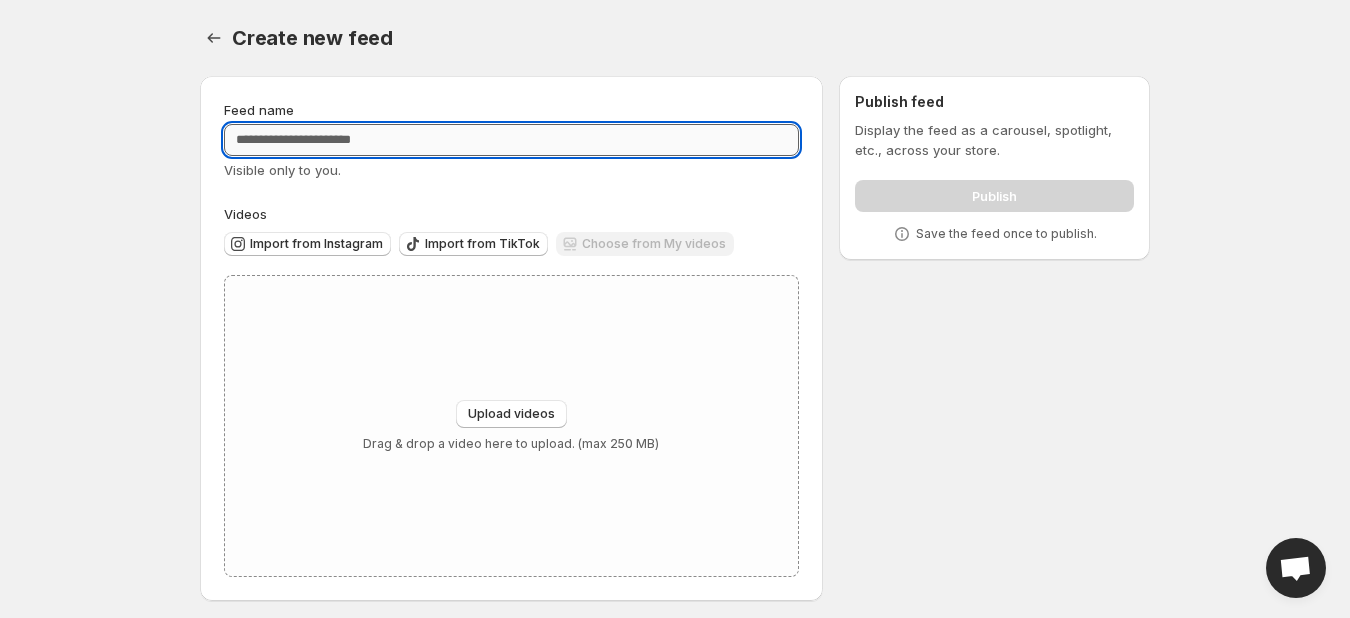 click on "Feed name" at bounding box center [511, 140] 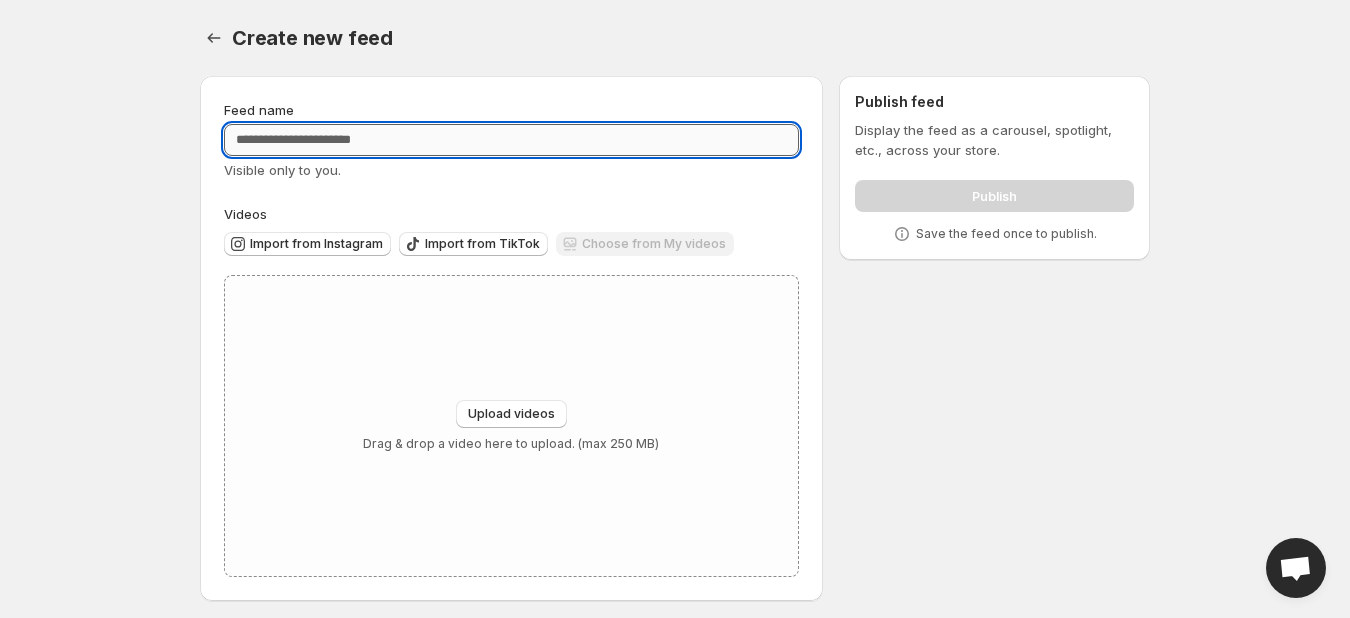 type on "*" 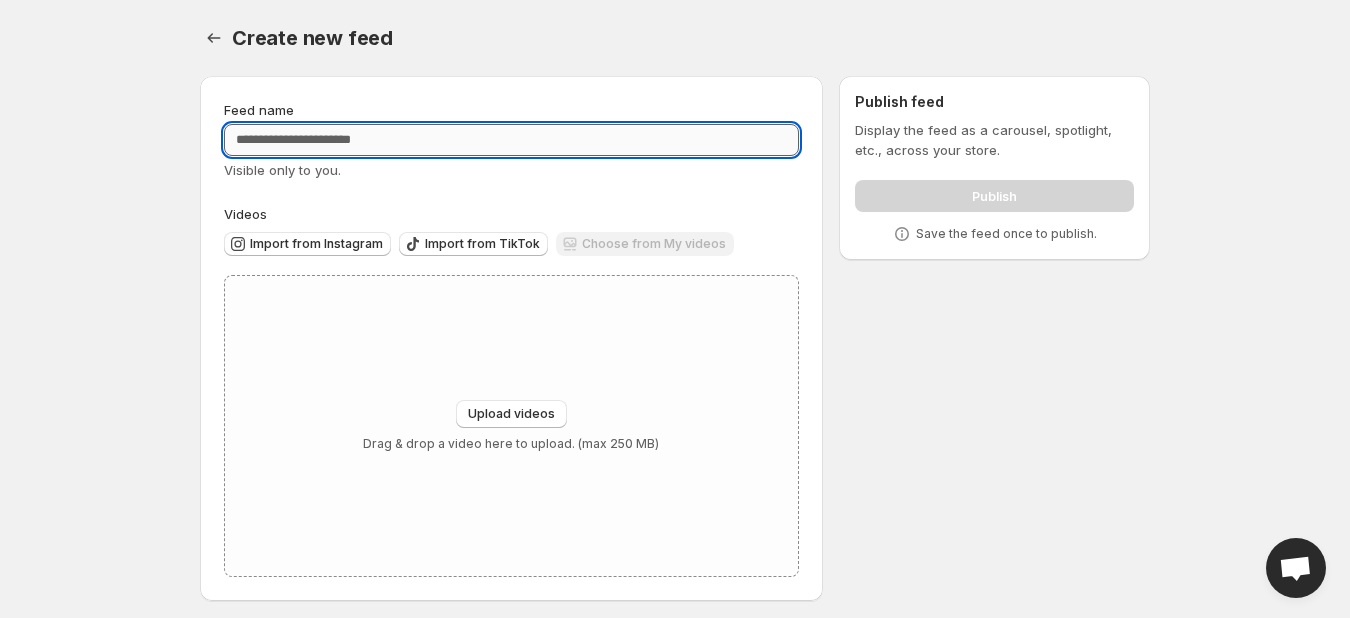 type on "*" 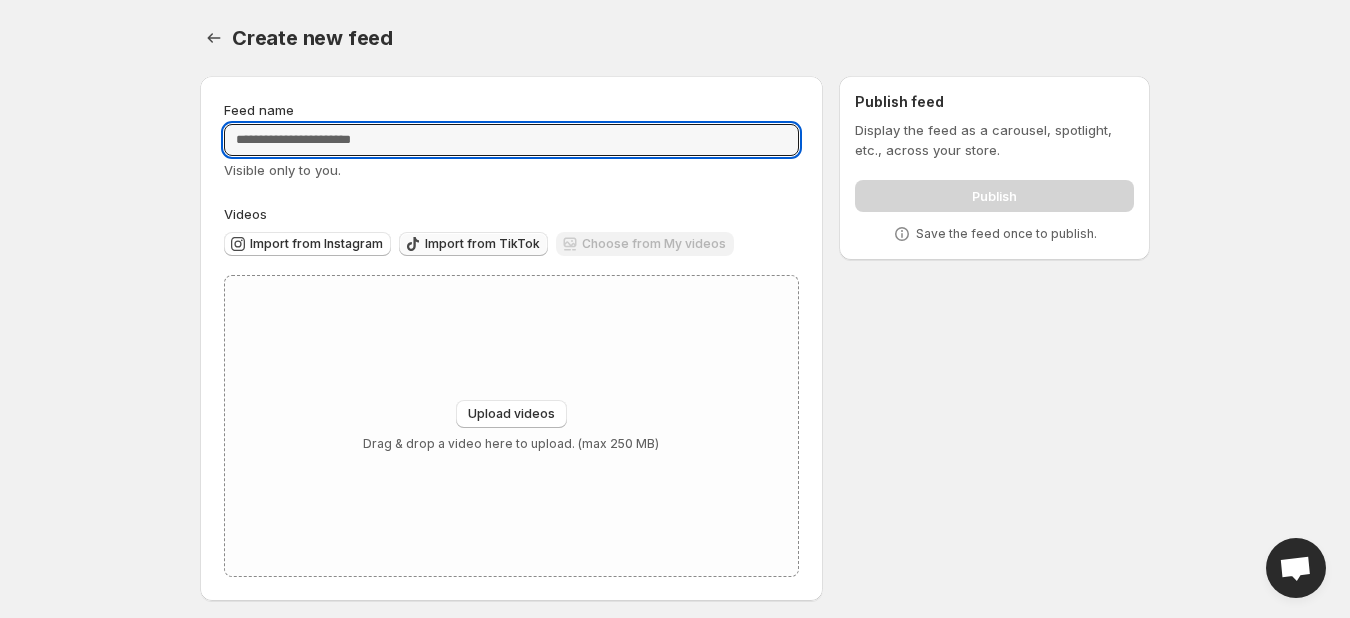 click on "Import from TikTok" at bounding box center (482, 244) 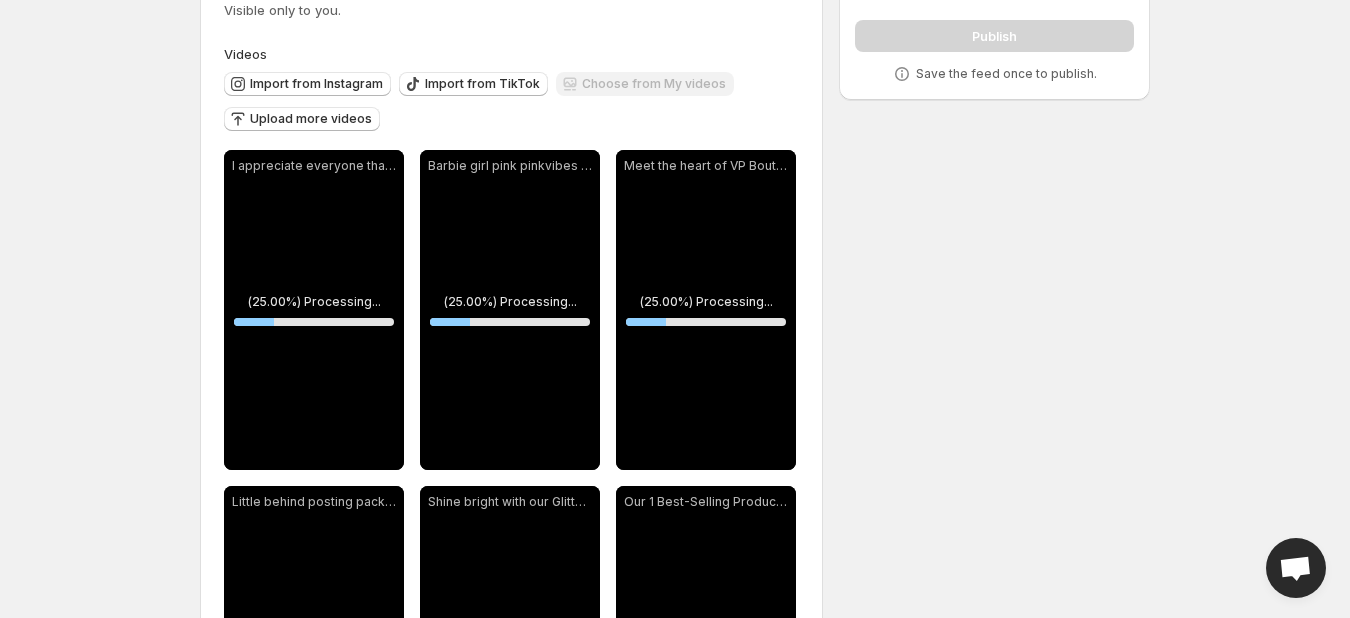 scroll, scrollTop: 177, scrollLeft: 0, axis: vertical 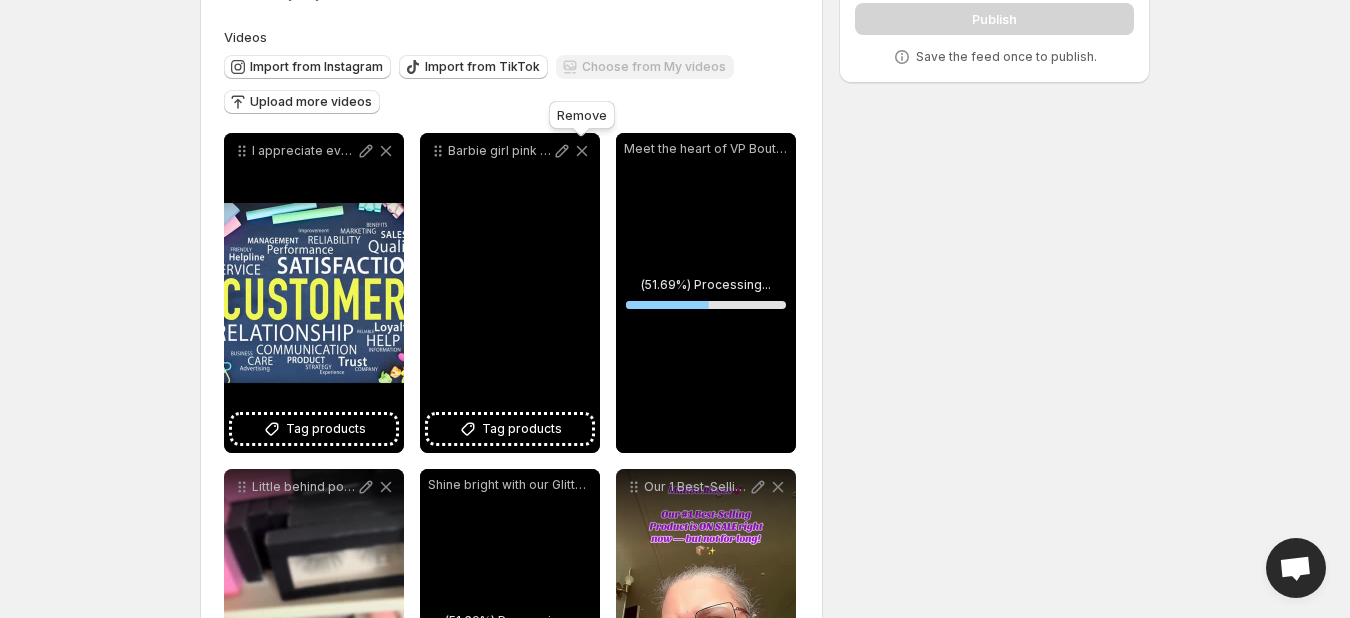 click 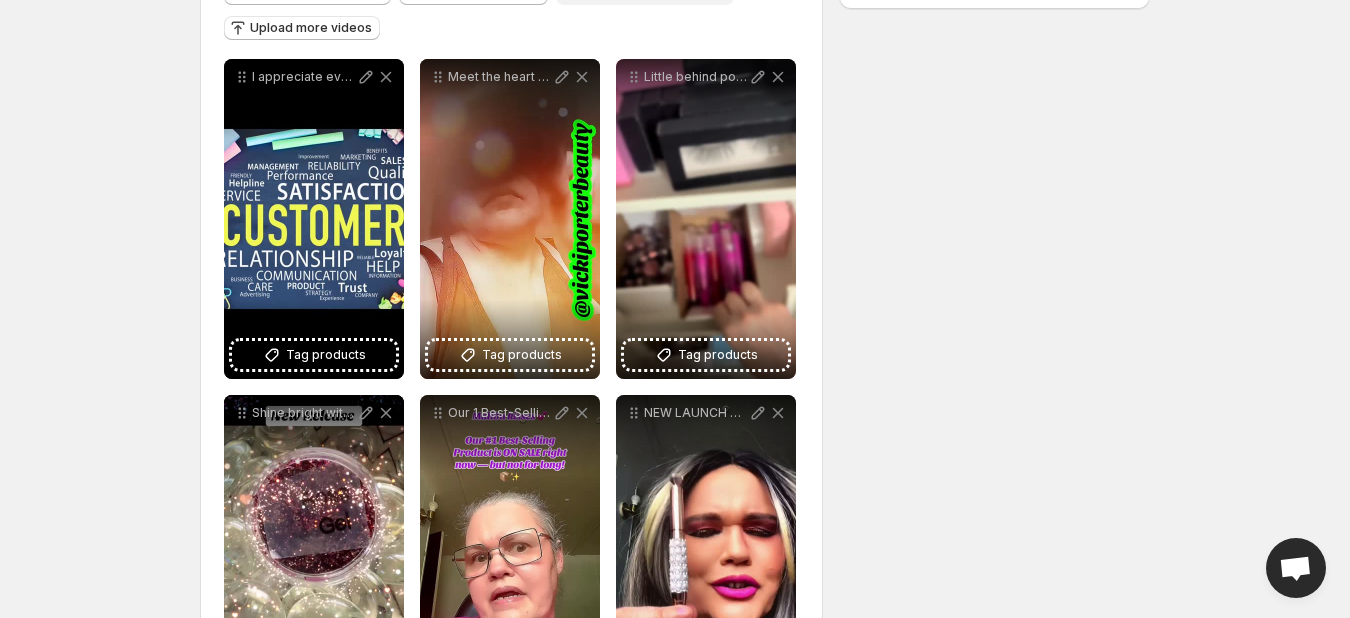 scroll, scrollTop: 254, scrollLeft: 0, axis: vertical 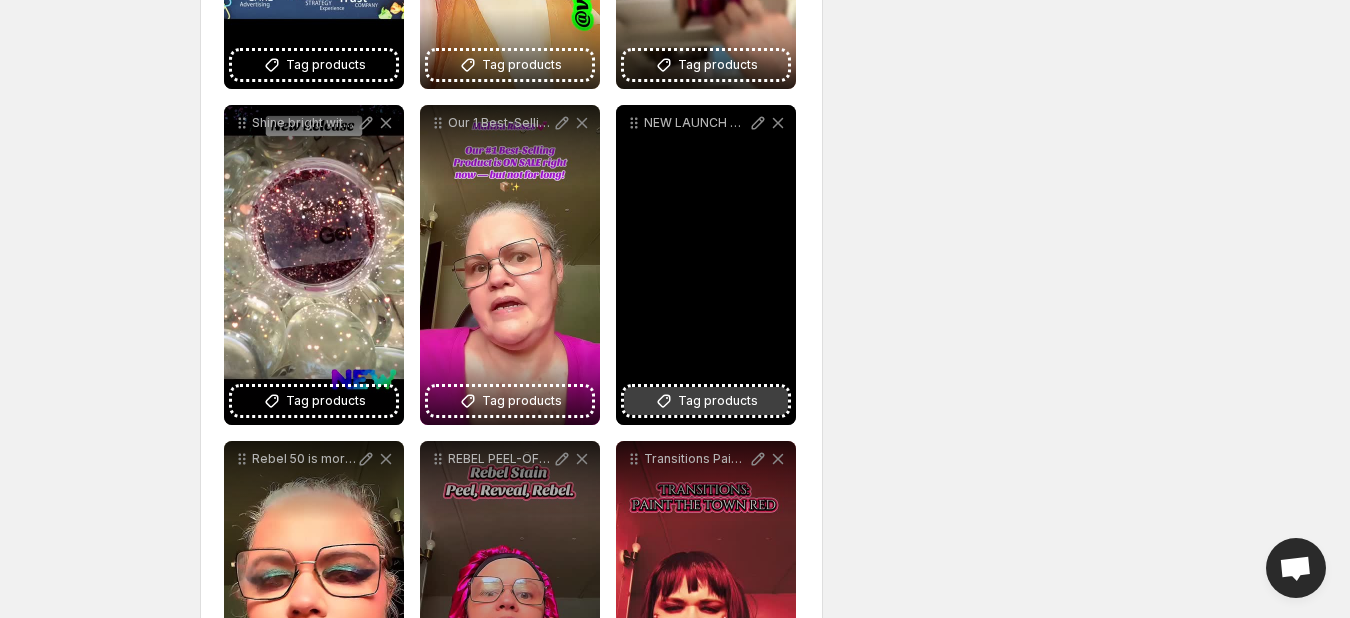 click on "Tag products" at bounding box center (718, 401) 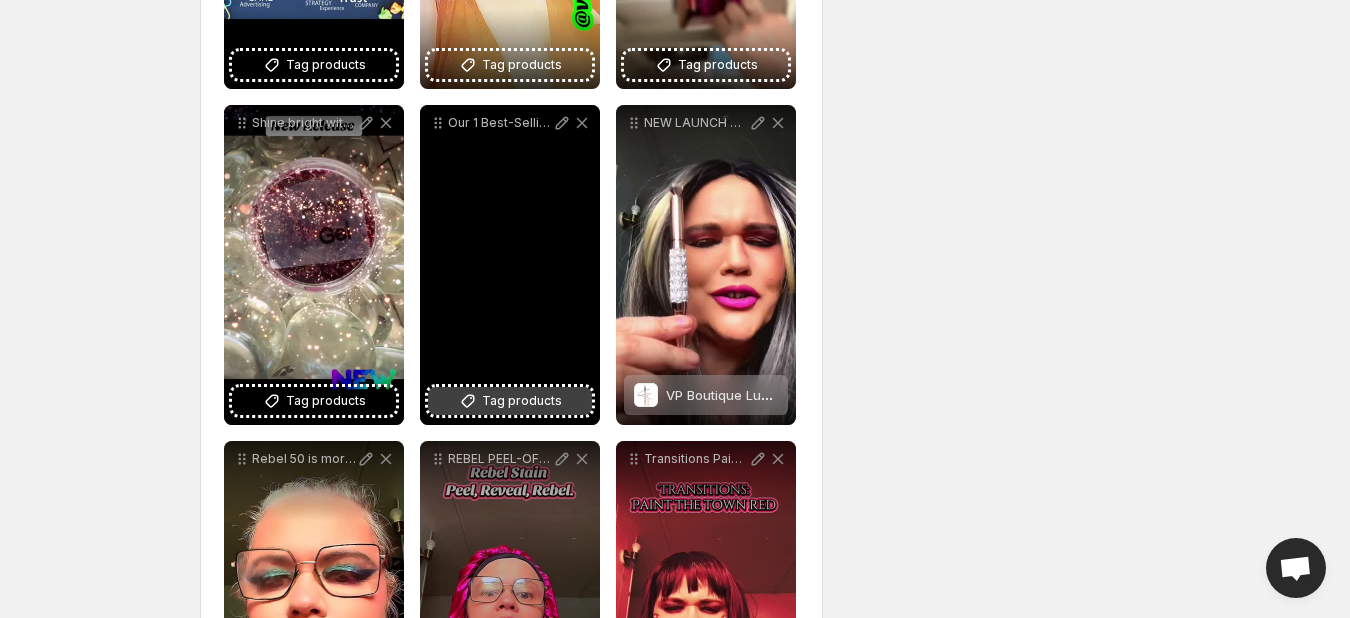 click on "Tag products" at bounding box center (522, 401) 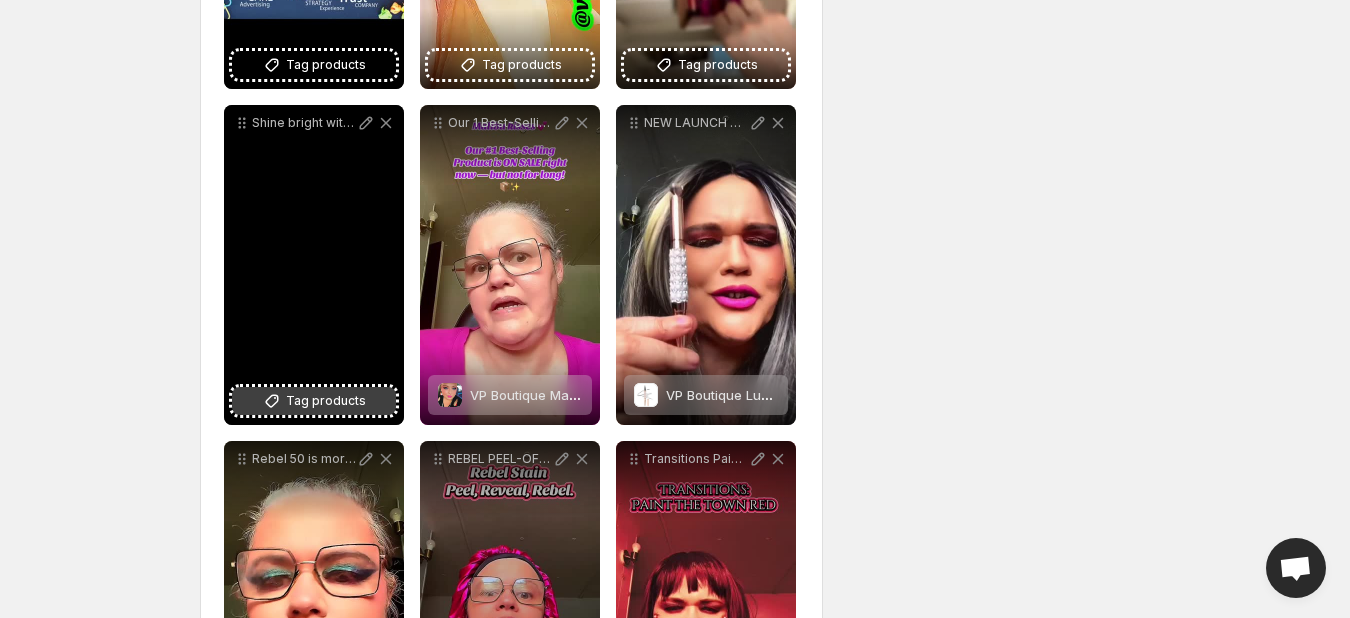 click on "Tag products" at bounding box center (326, 401) 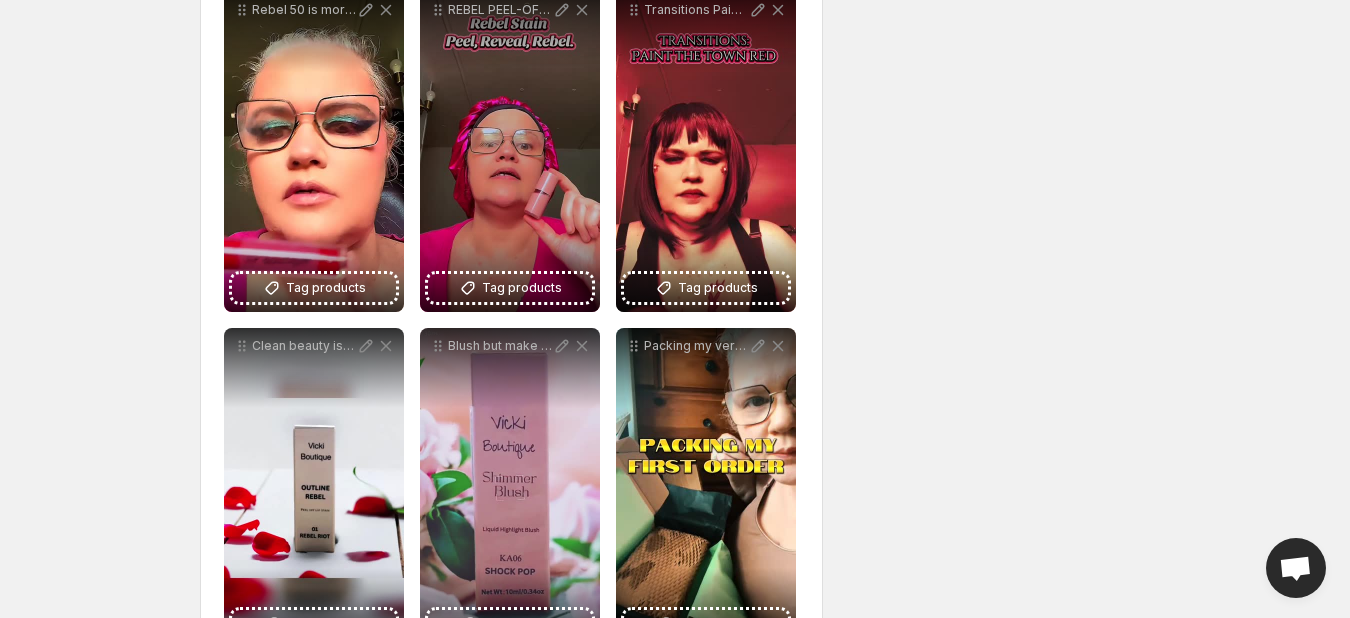 scroll, scrollTop: 992, scrollLeft: 0, axis: vertical 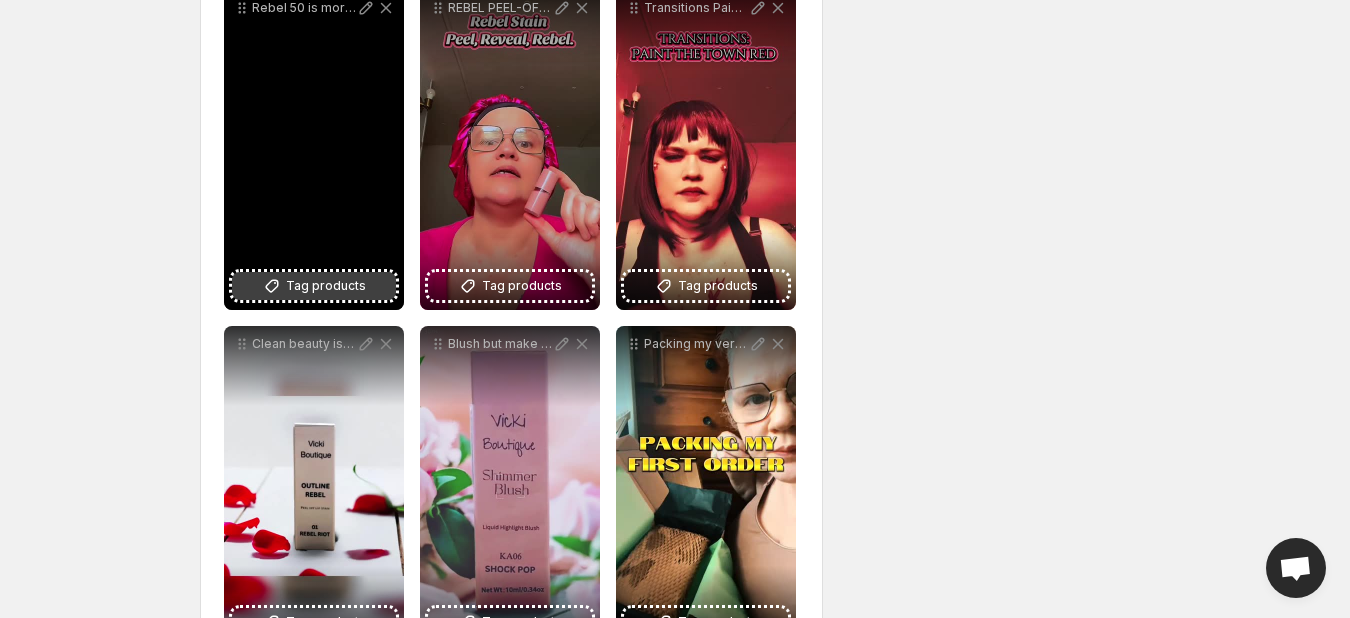 click on "Tag products" at bounding box center [326, 286] 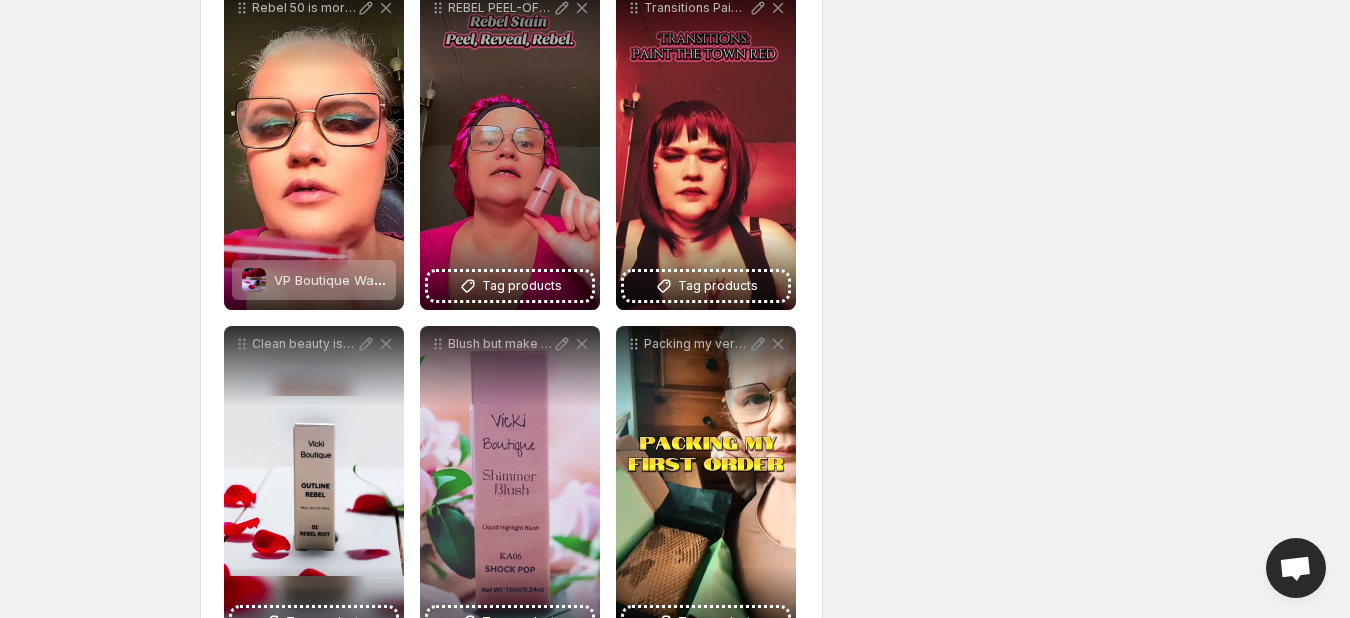 scroll, scrollTop: 1068, scrollLeft: 0, axis: vertical 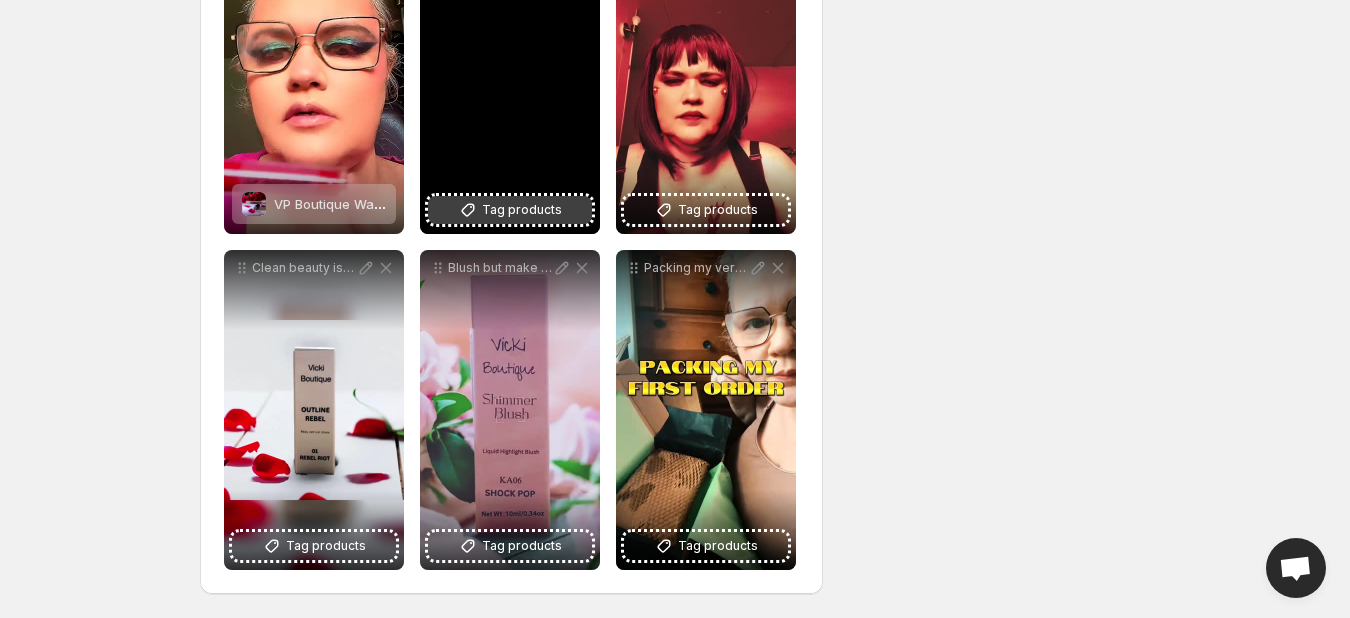click on "Tag products" at bounding box center (522, 210) 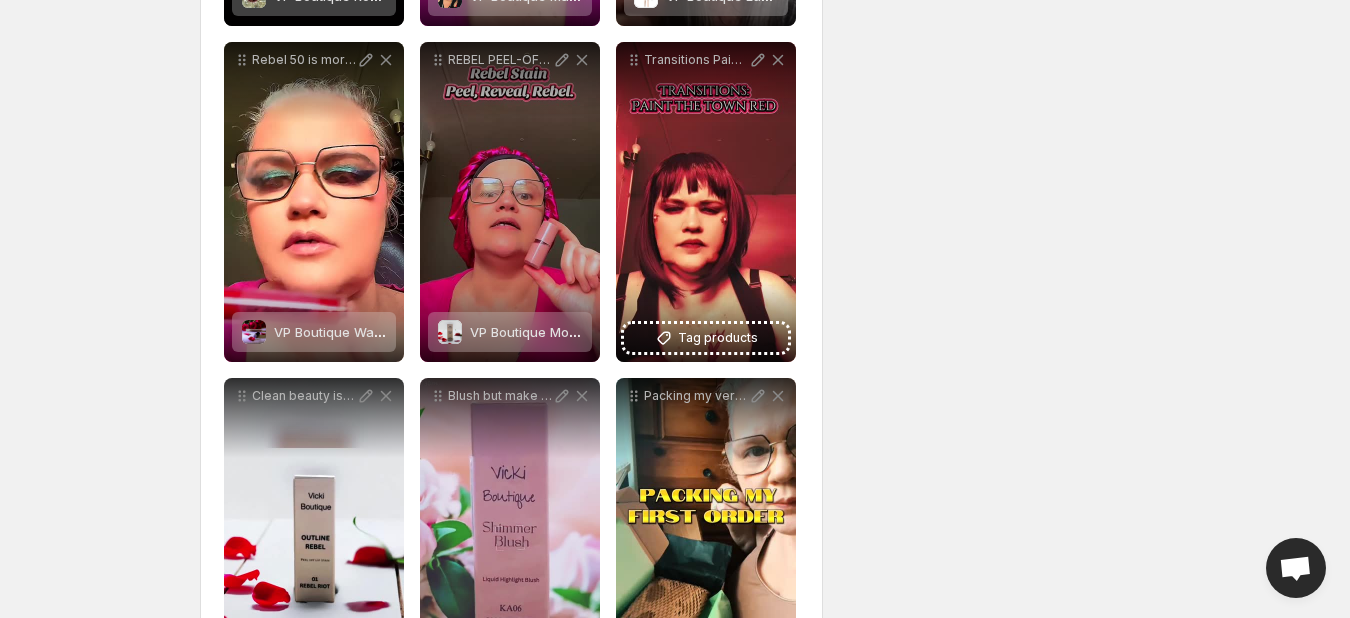 scroll, scrollTop: 920, scrollLeft: 0, axis: vertical 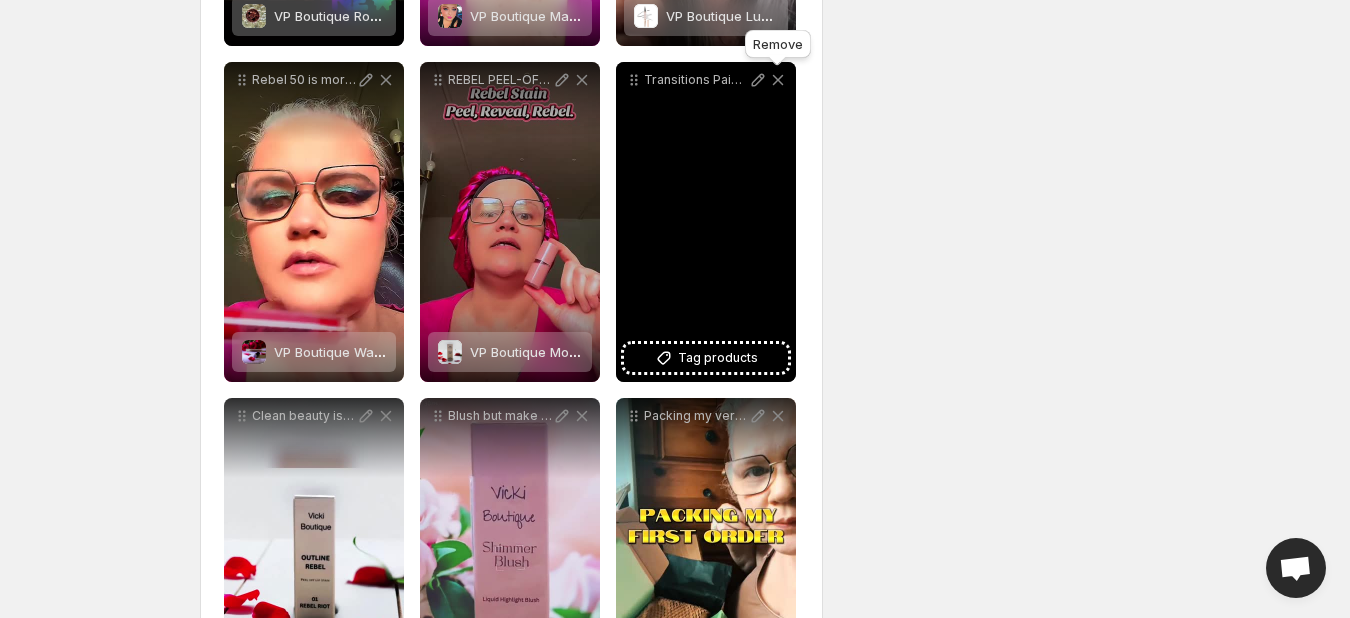 click 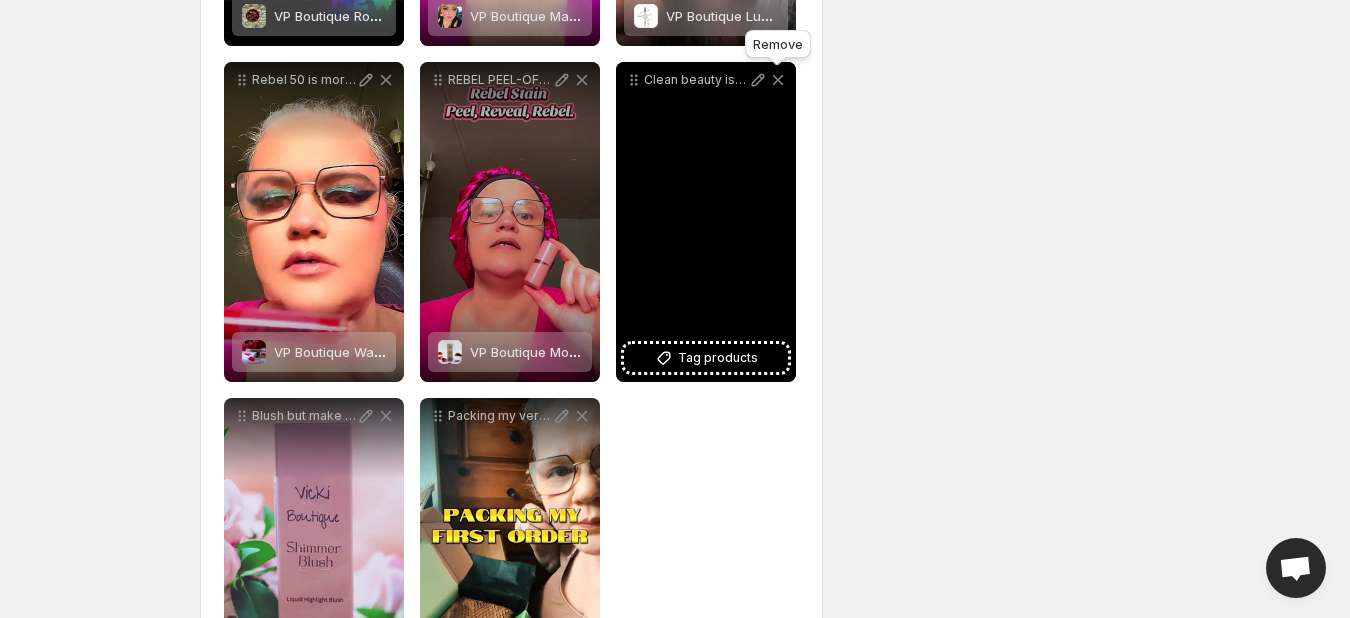 click 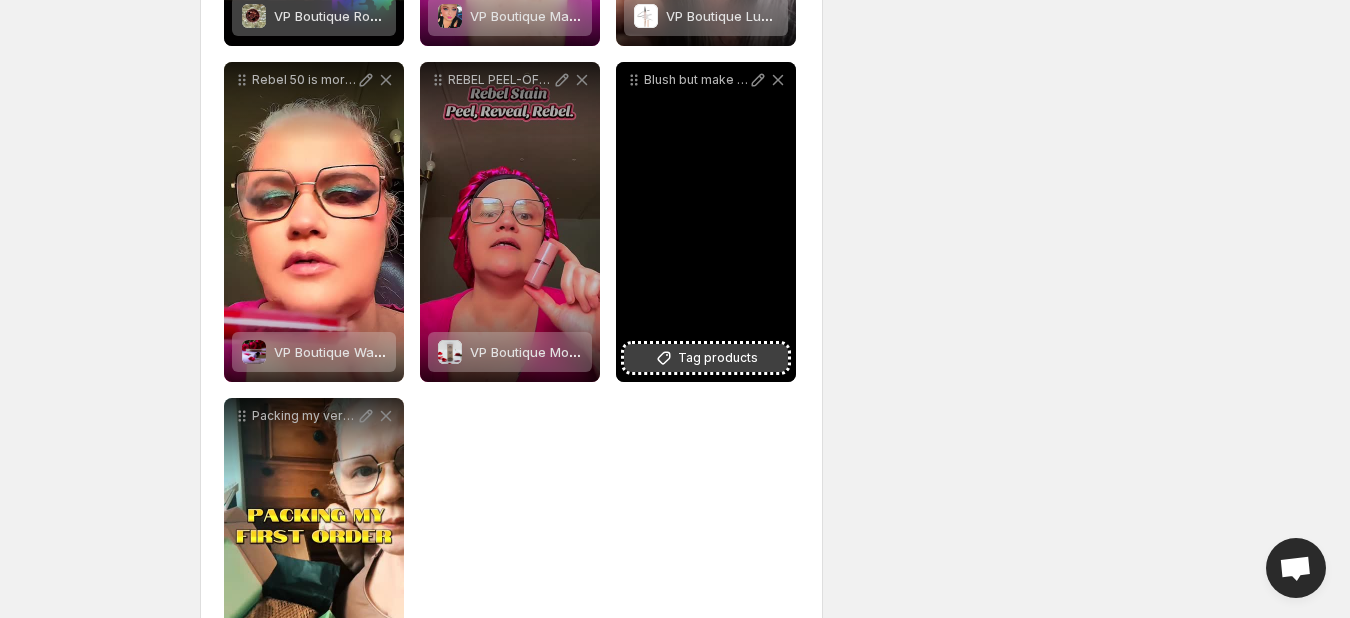 click on "Tag products" at bounding box center (718, 358) 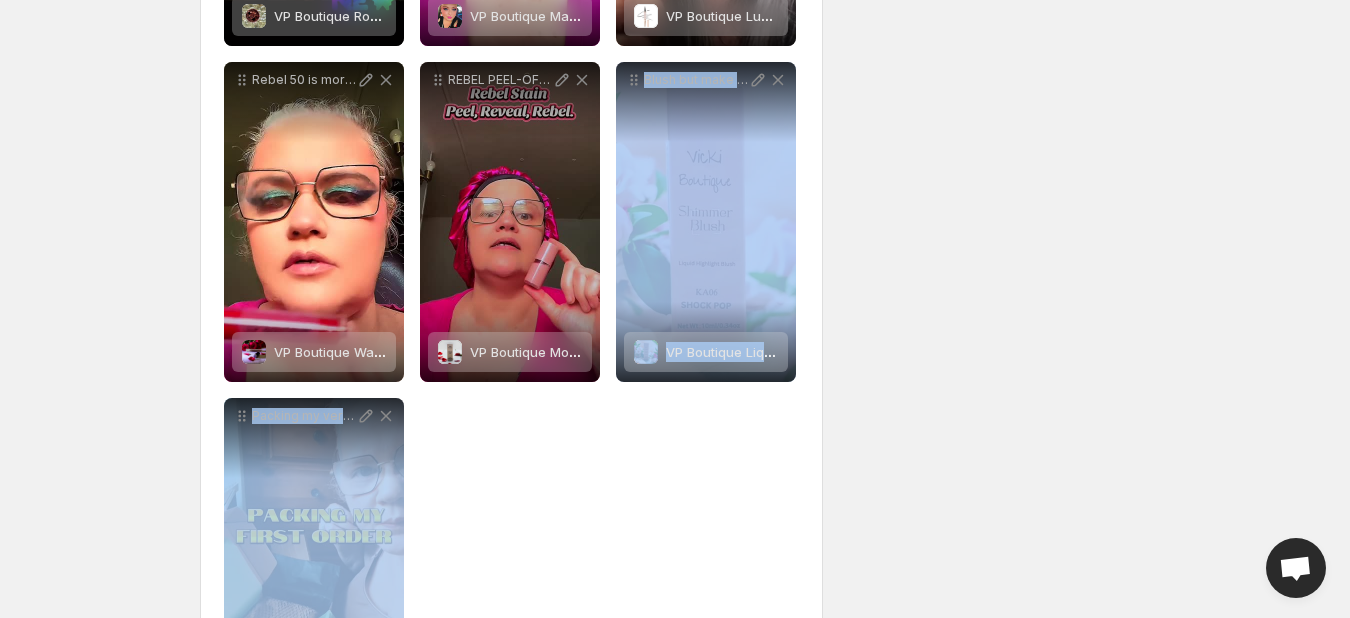 drag, startPoint x: 1355, startPoint y: 371, endPoint x: 1141, endPoint y: 412, distance: 217.89218 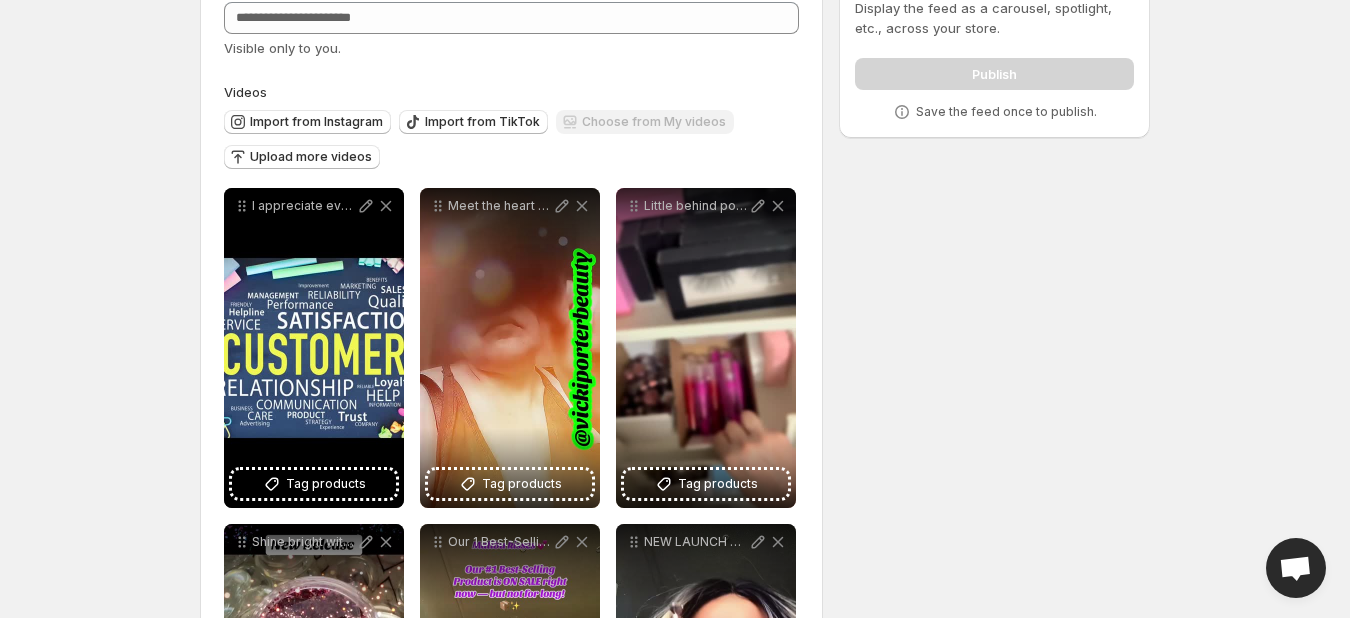 scroll, scrollTop: 920, scrollLeft: 0, axis: vertical 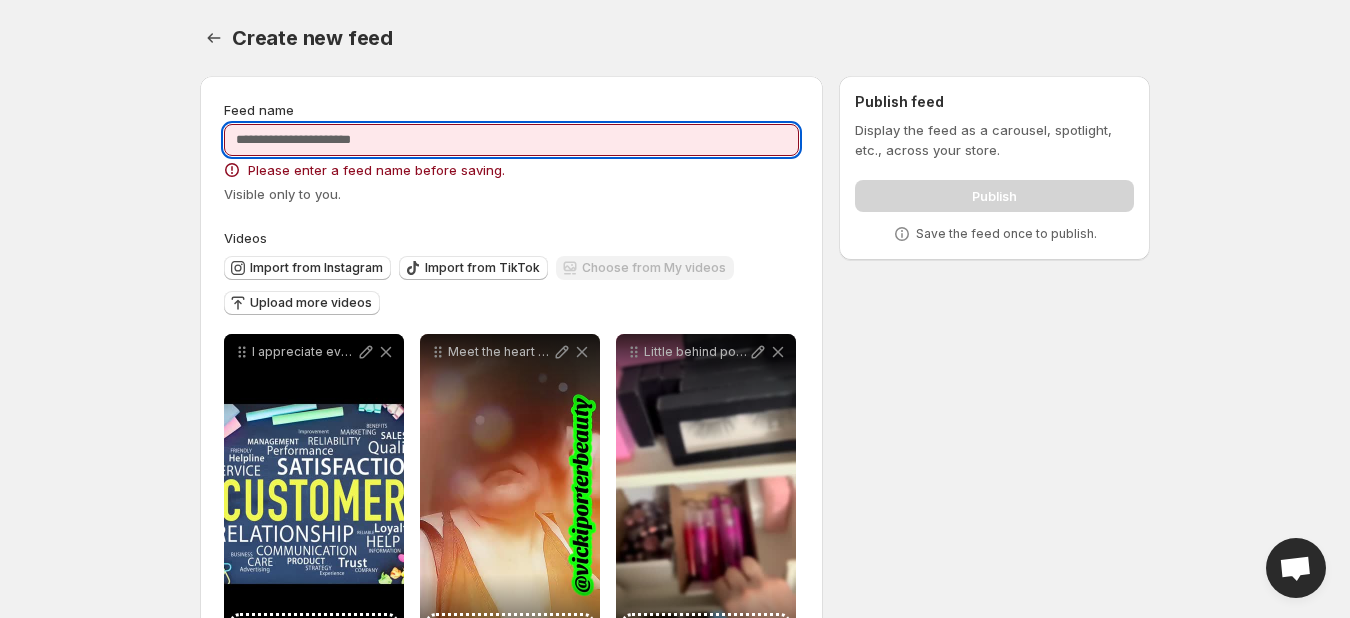 click on "Feed name" at bounding box center [511, 140] 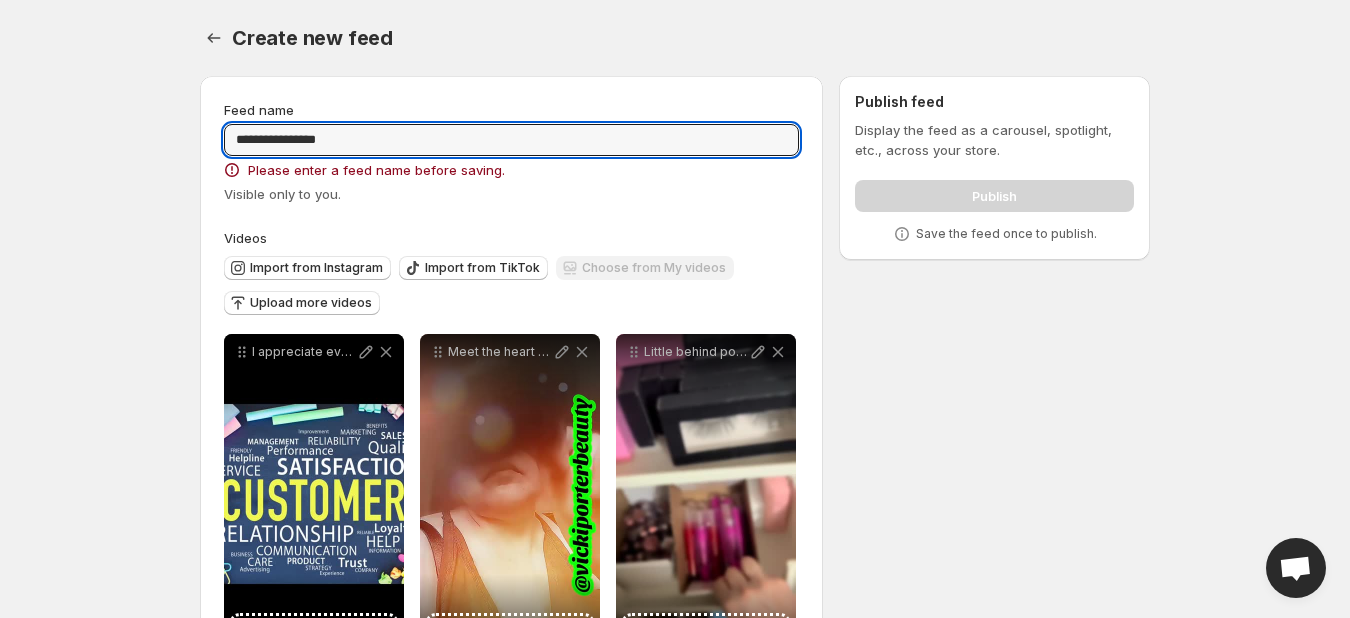 type on "**********" 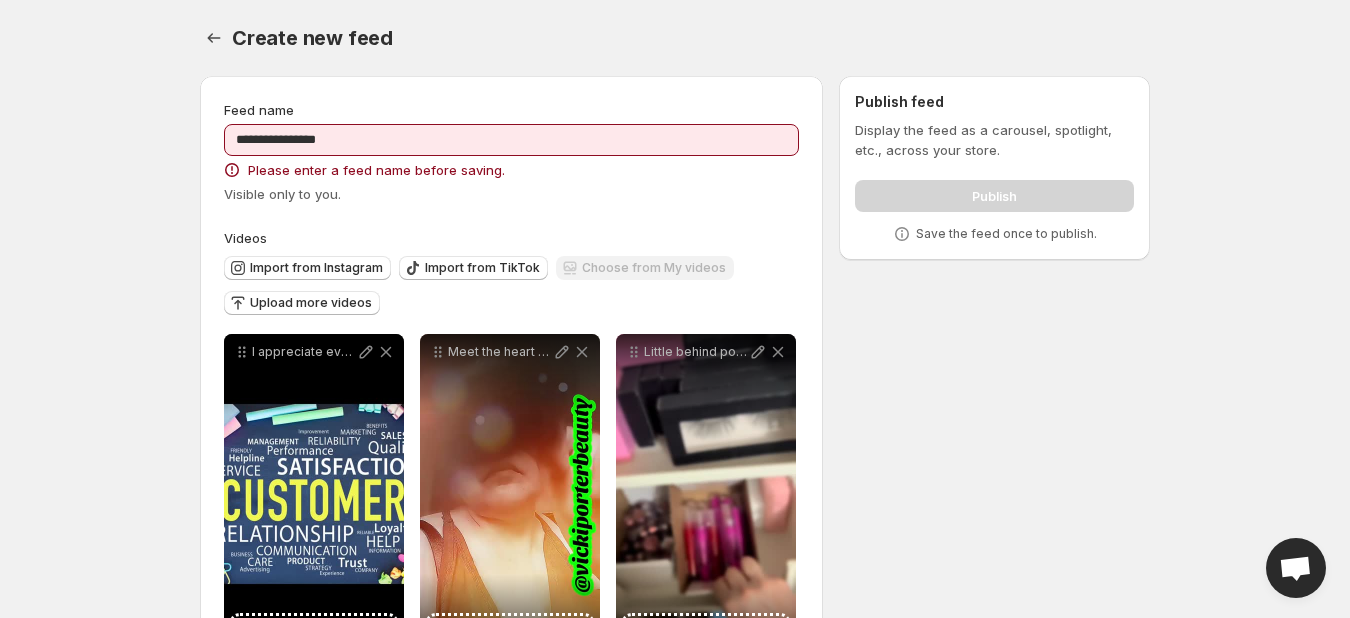 click on "Visible only to you." at bounding box center (511, 194) 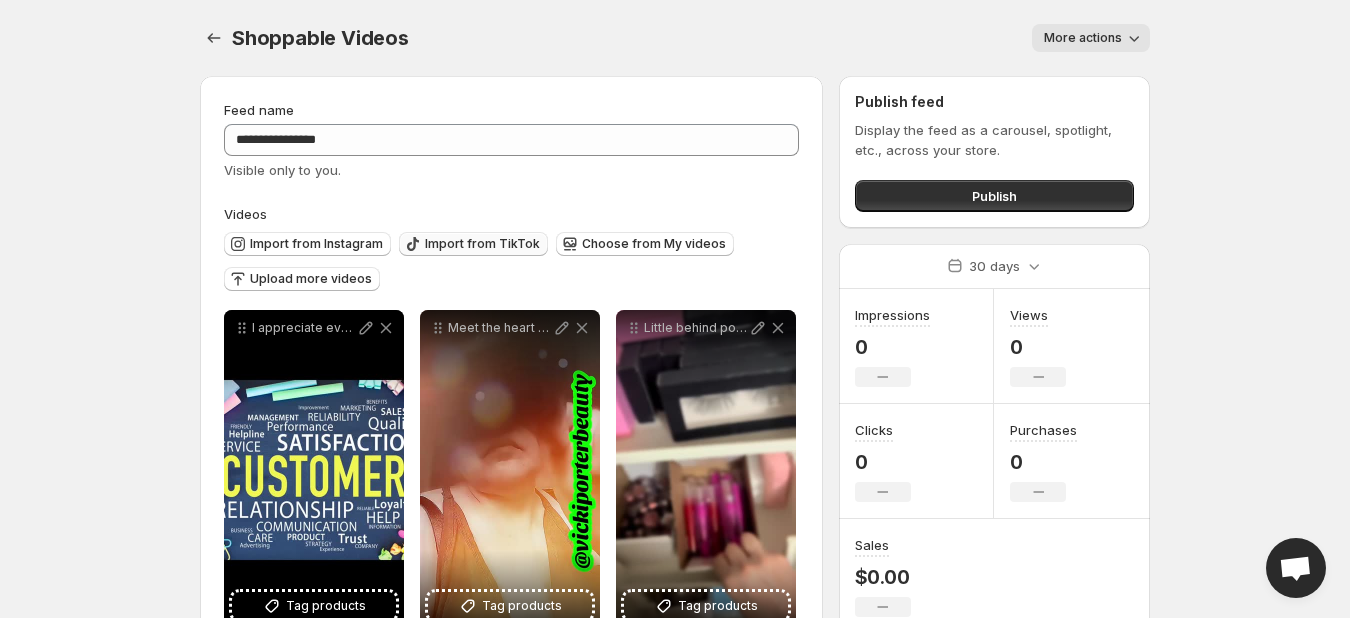 click on "Import from TikTok" at bounding box center (473, 244) 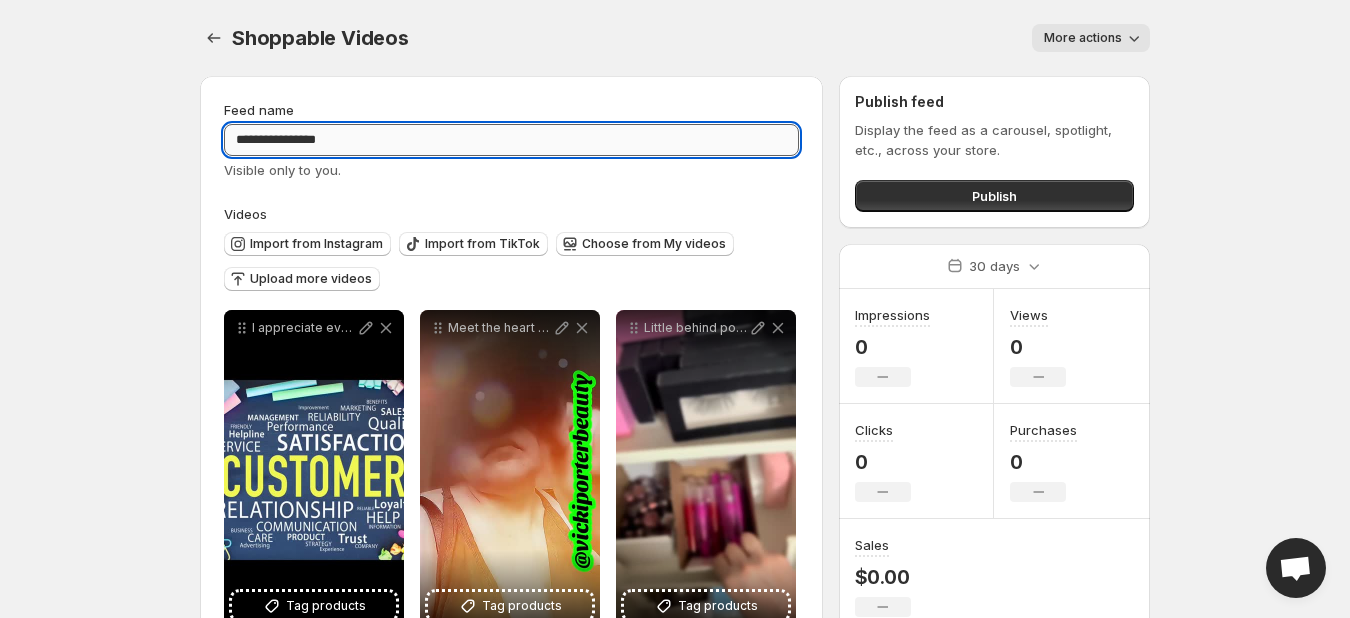 click on "**********" at bounding box center (511, 140) 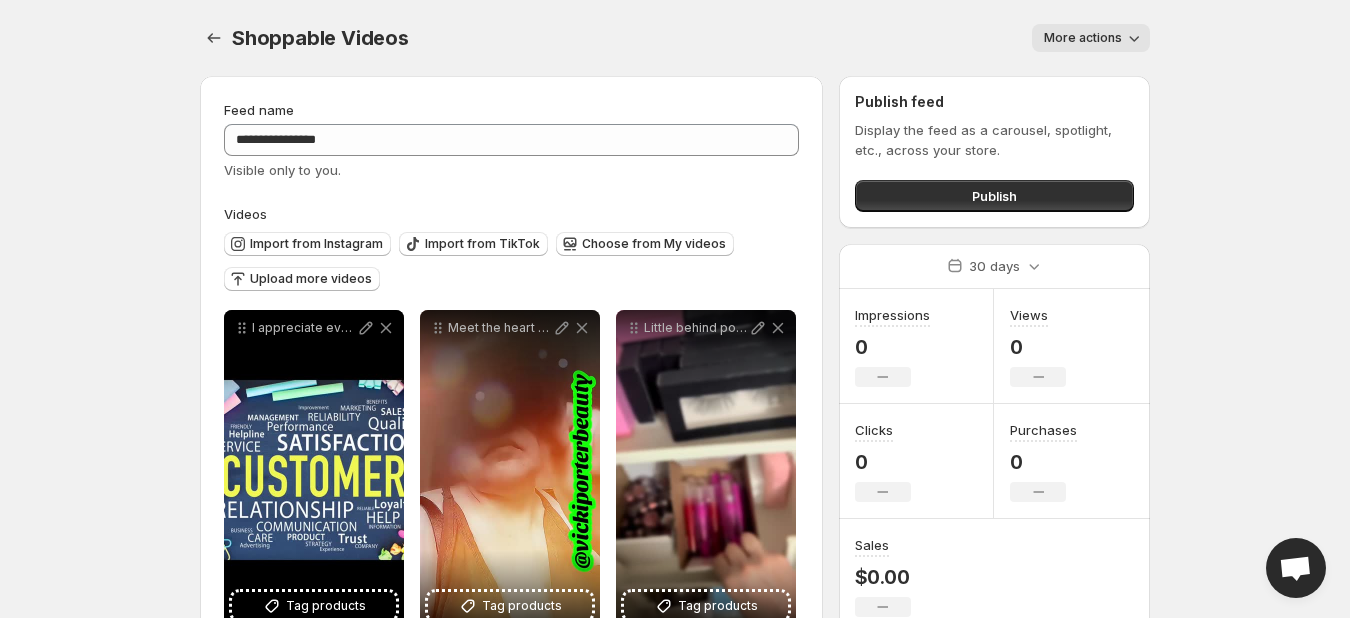 click on "Videos" at bounding box center [511, 214] 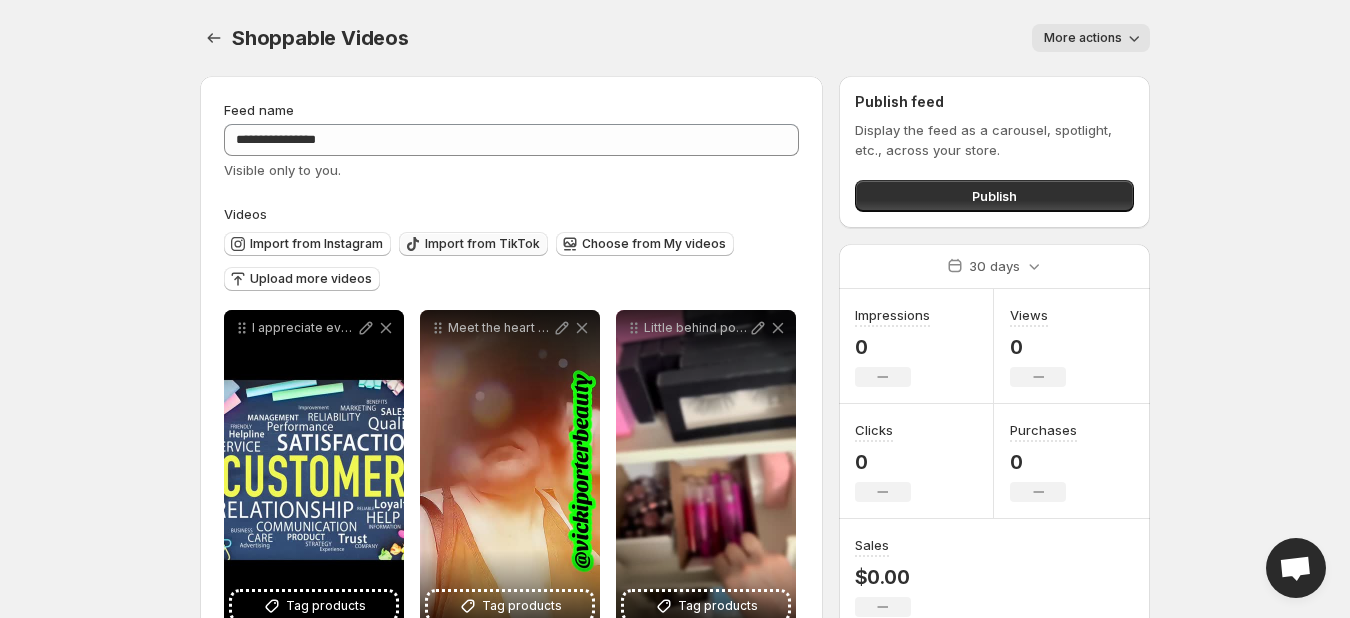 click on "Import from TikTok" at bounding box center [482, 244] 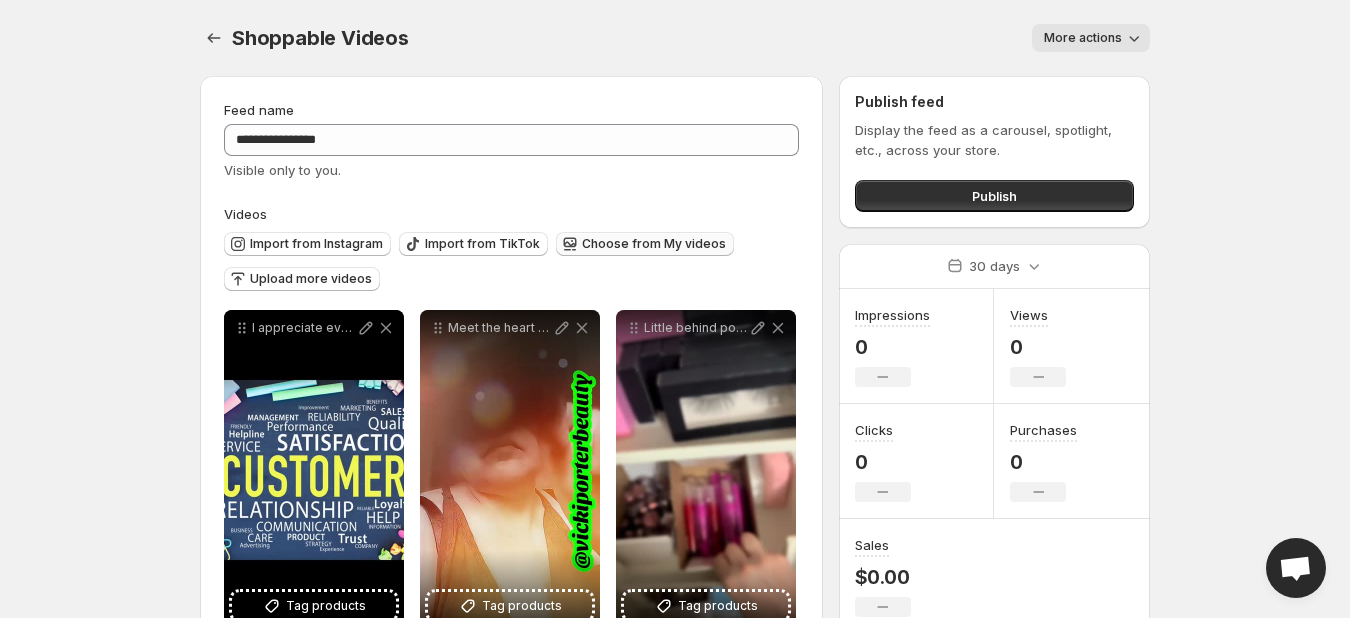 click on "Choose from My videos" at bounding box center (654, 244) 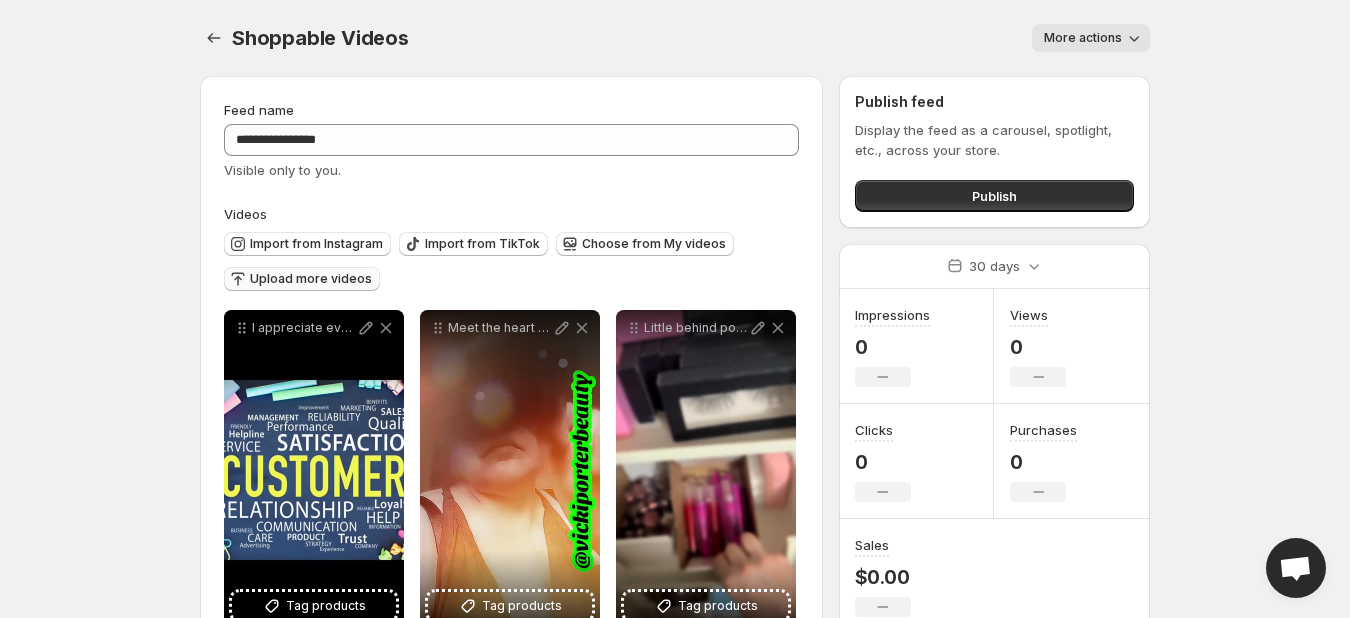 click on "Upload more videos" at bounding box center [311, 279] 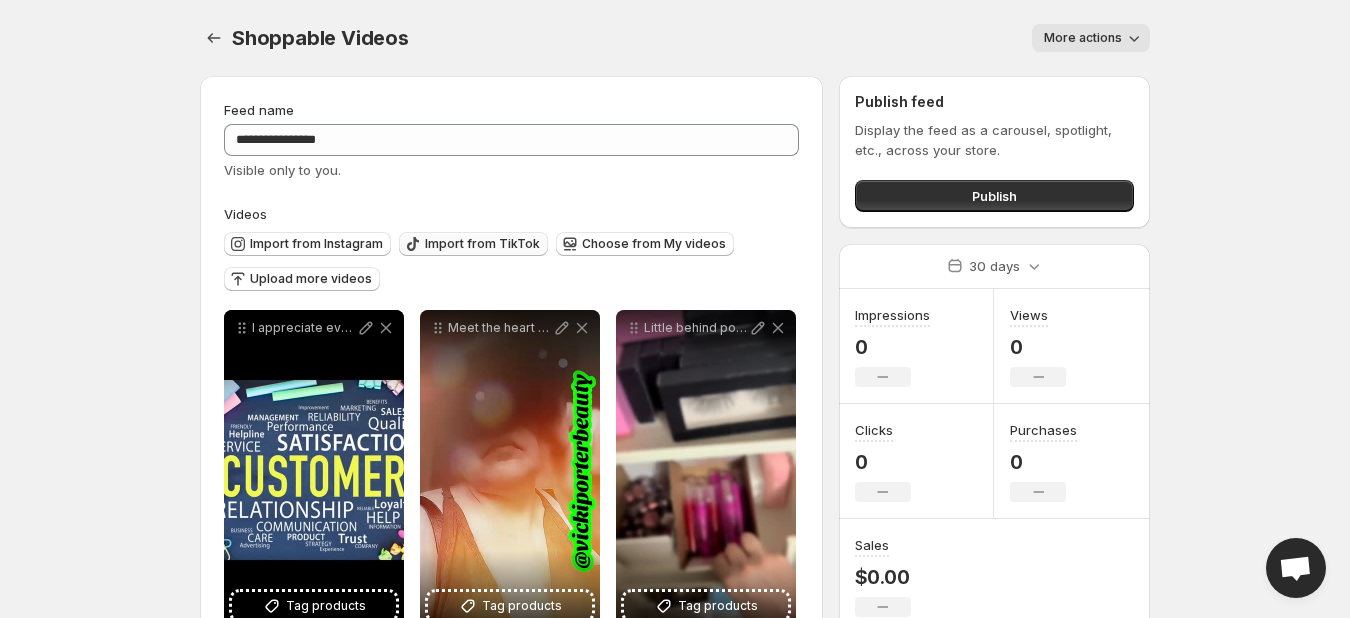 click on "Import from TikTok" at bounding box center (482, 244) 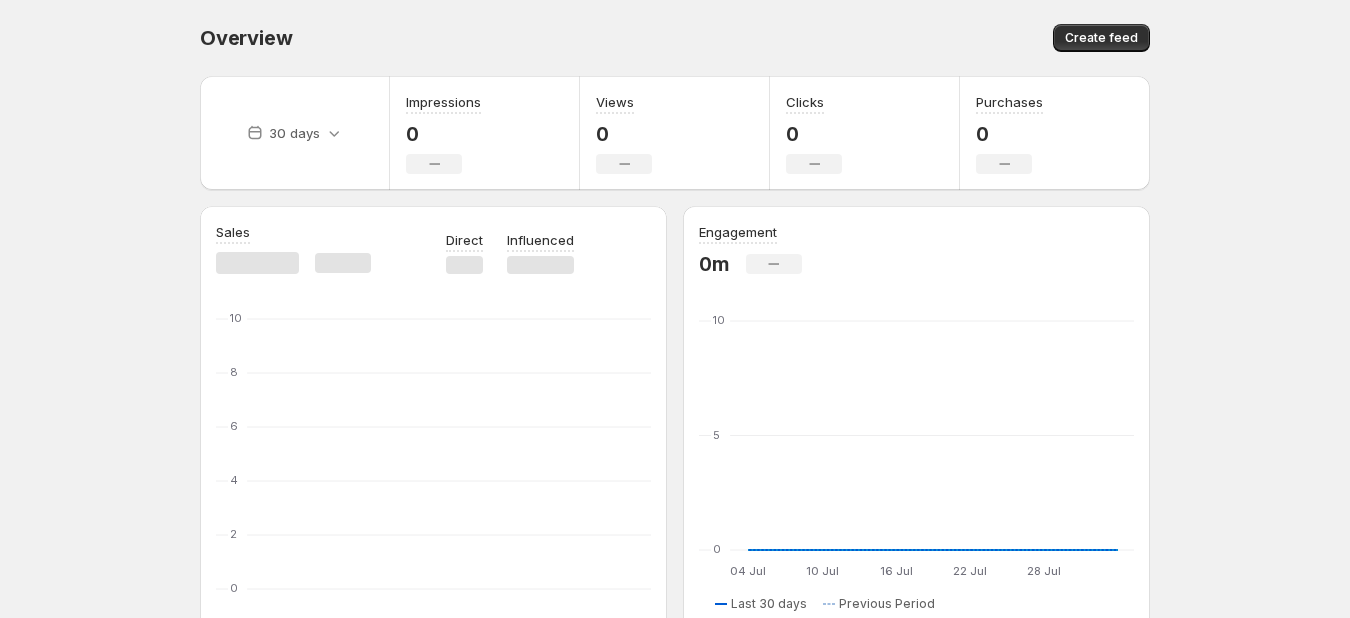 scroll, scrollTop: 0, scrollLeft: 0, axis: both 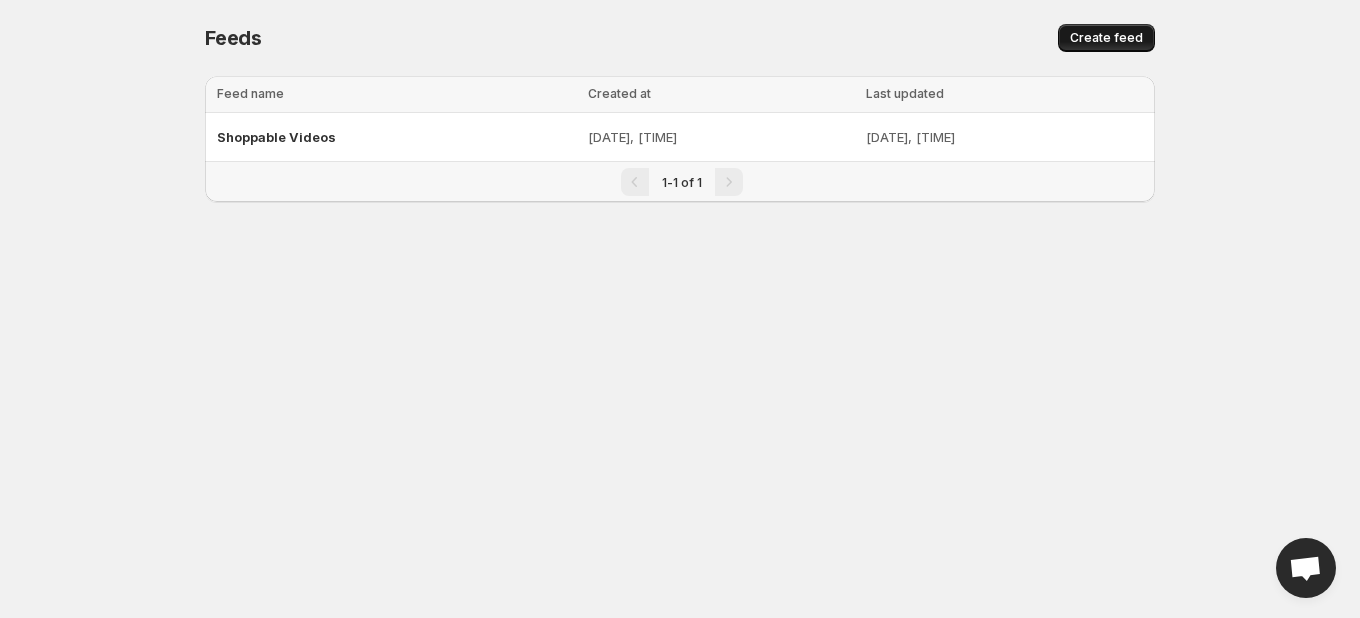 click on "Create feed" at bounding box center (1106, 38) 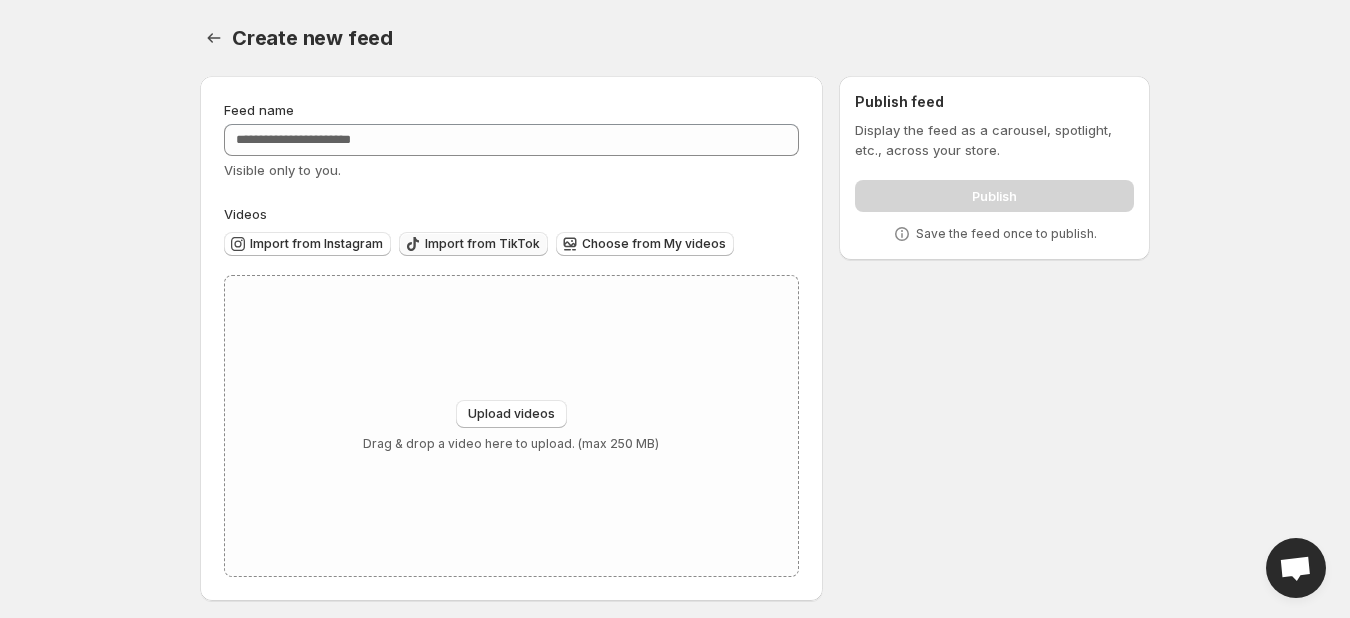 click on "Import from TikTok" at bounding box center (482, 244) 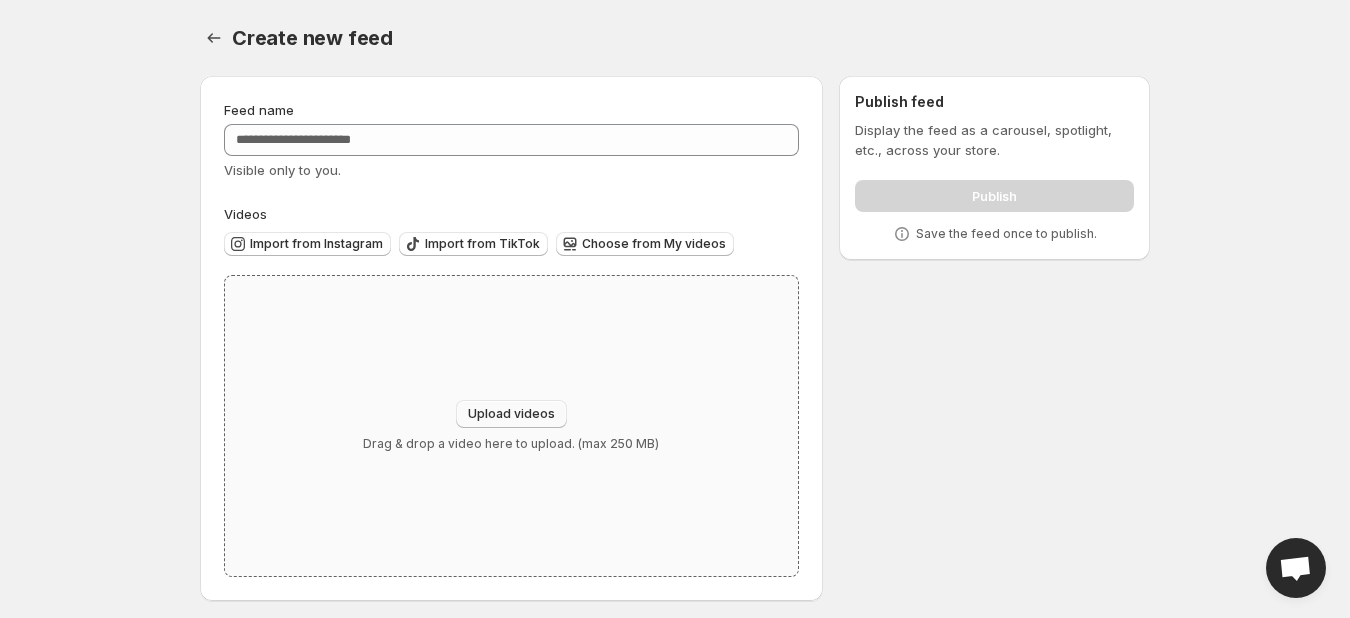 click on "Upload videos" at bounding box center (511, 414) 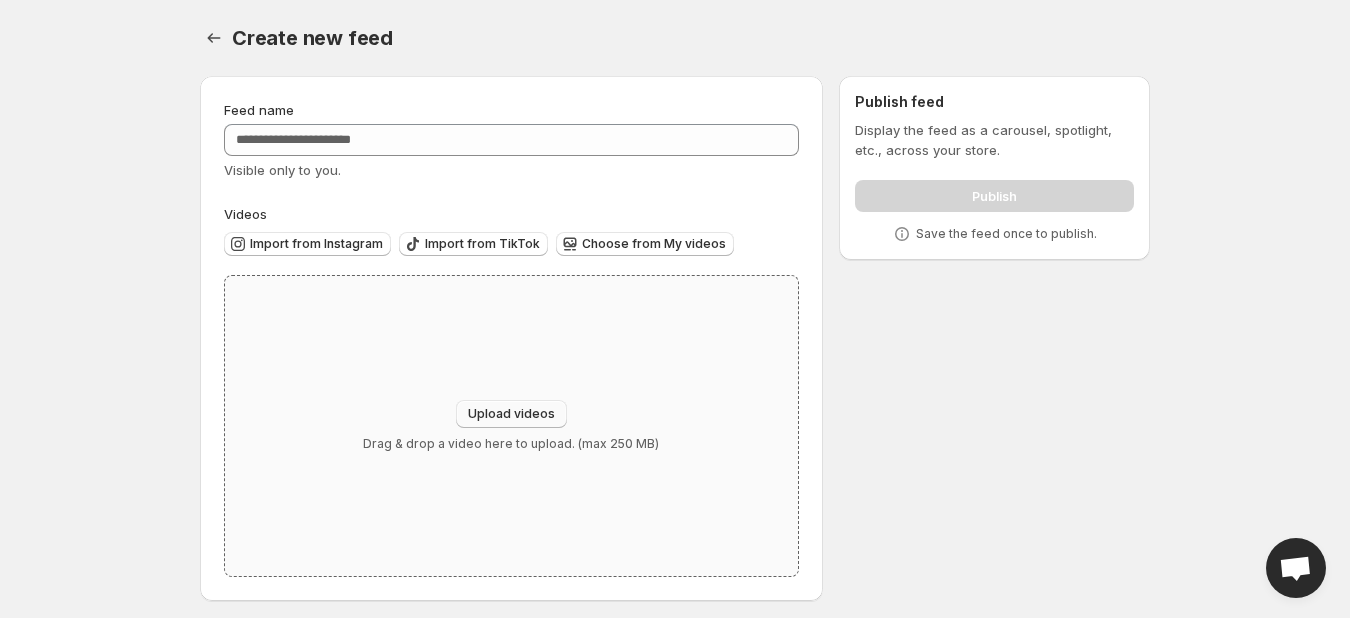 type on "**********" 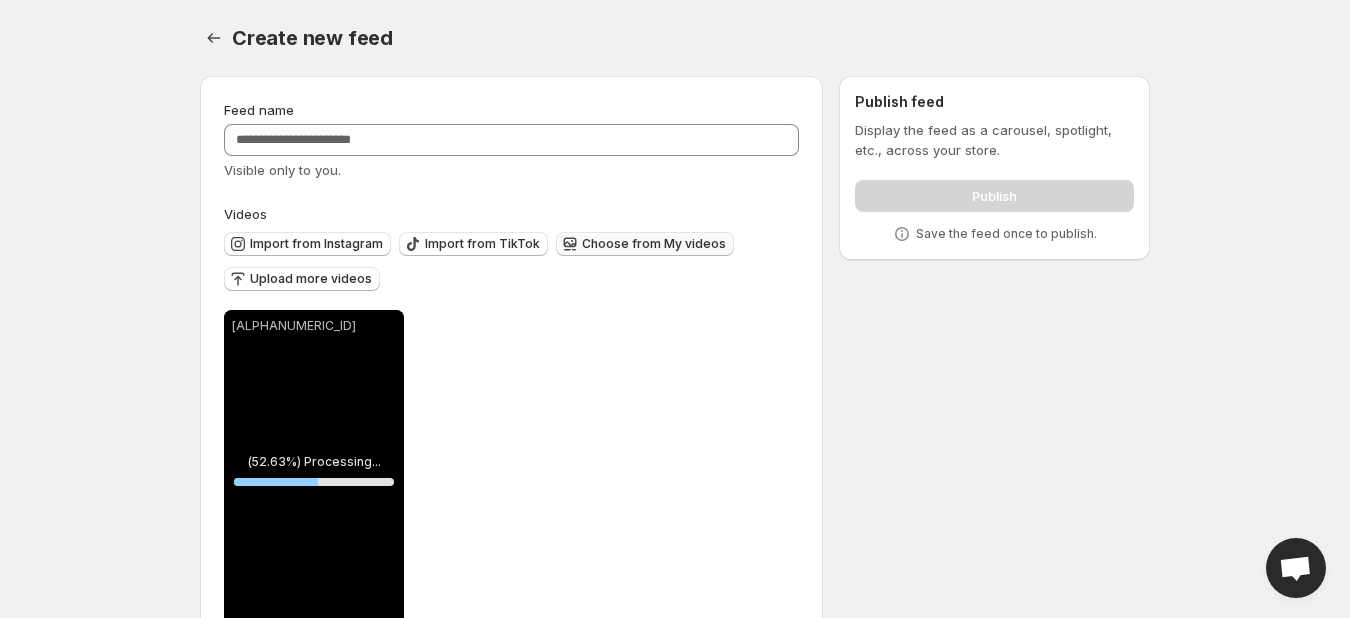 click on "Choose from My videos" at bounding box center [654, 244] 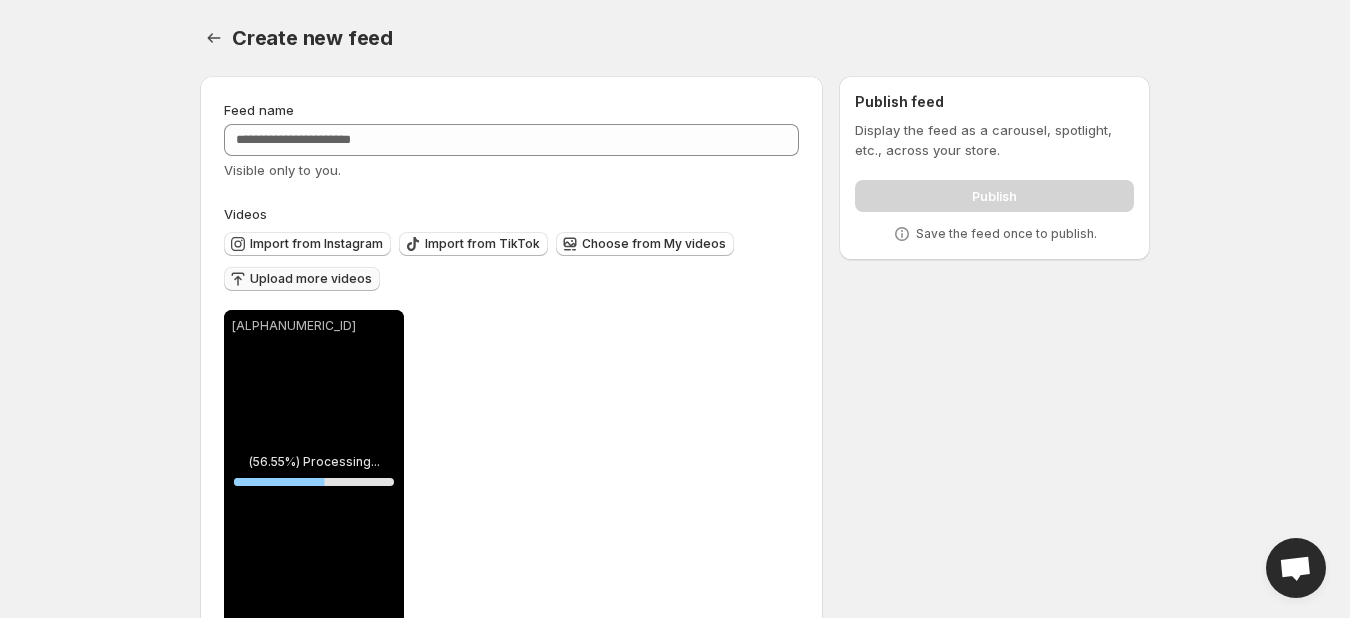 click on "Upload more videos" at bounding box center (311, 279) 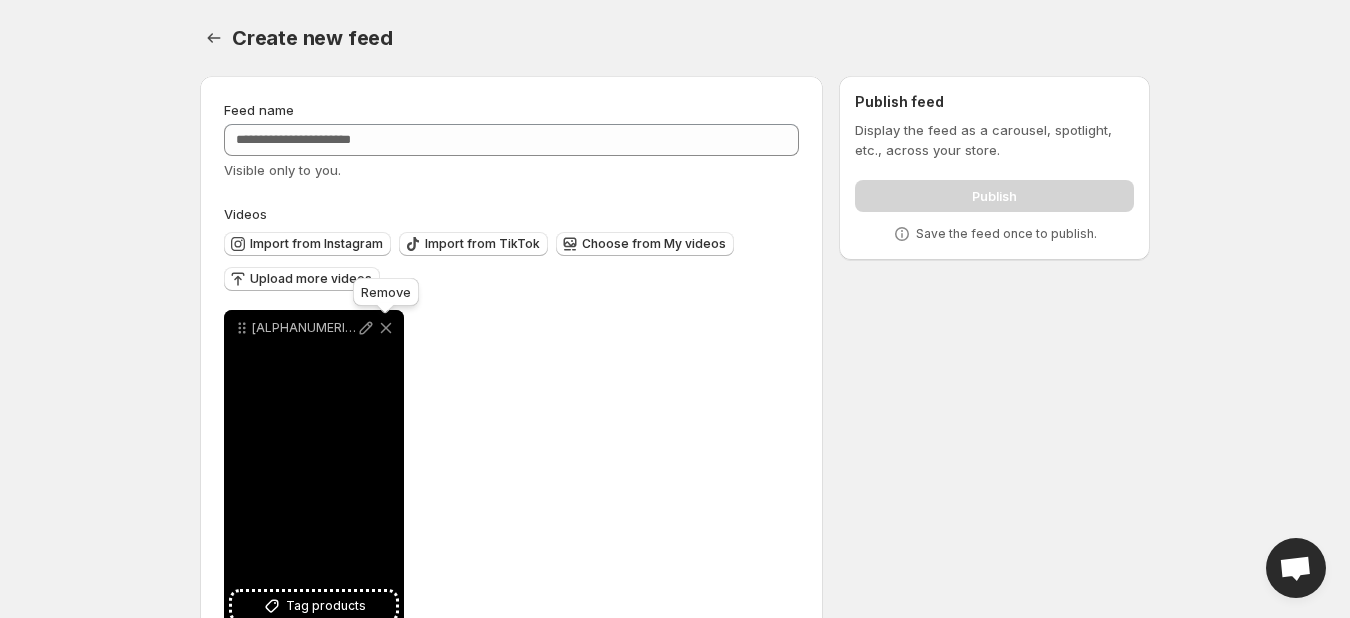 click 